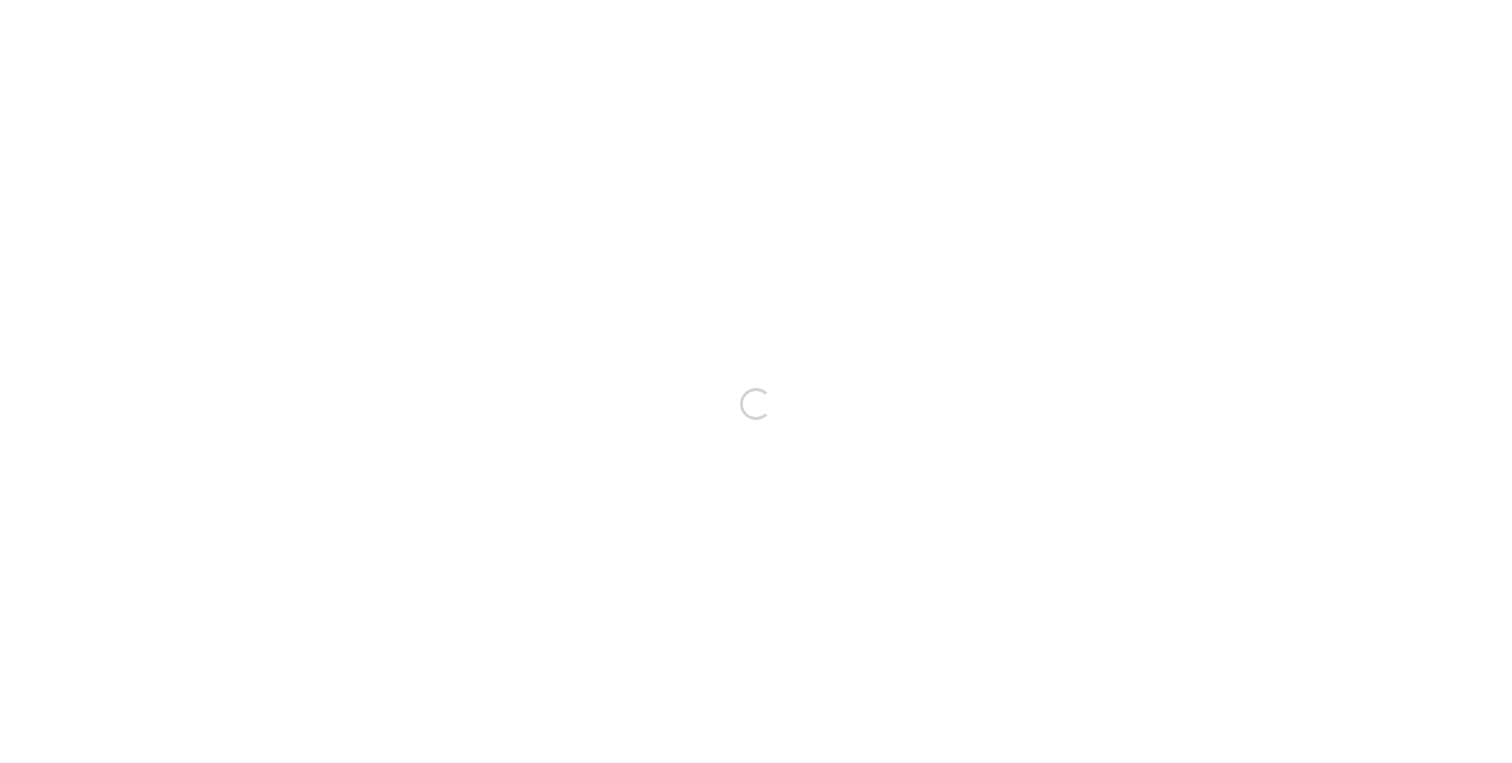 scroll, scrollTop: 0, scrollLeft: 0, axis: both 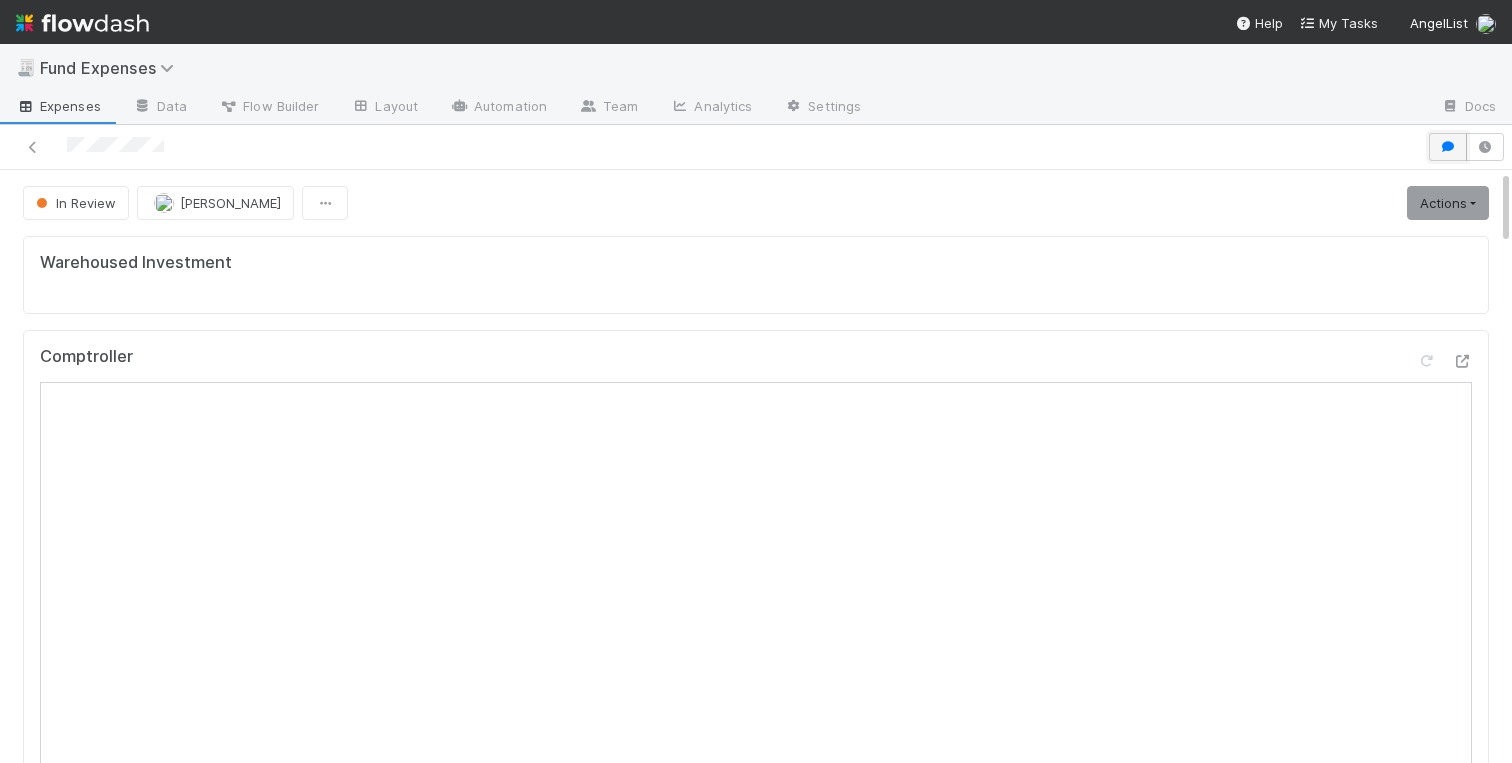 click at bounding box center (1448, 147) 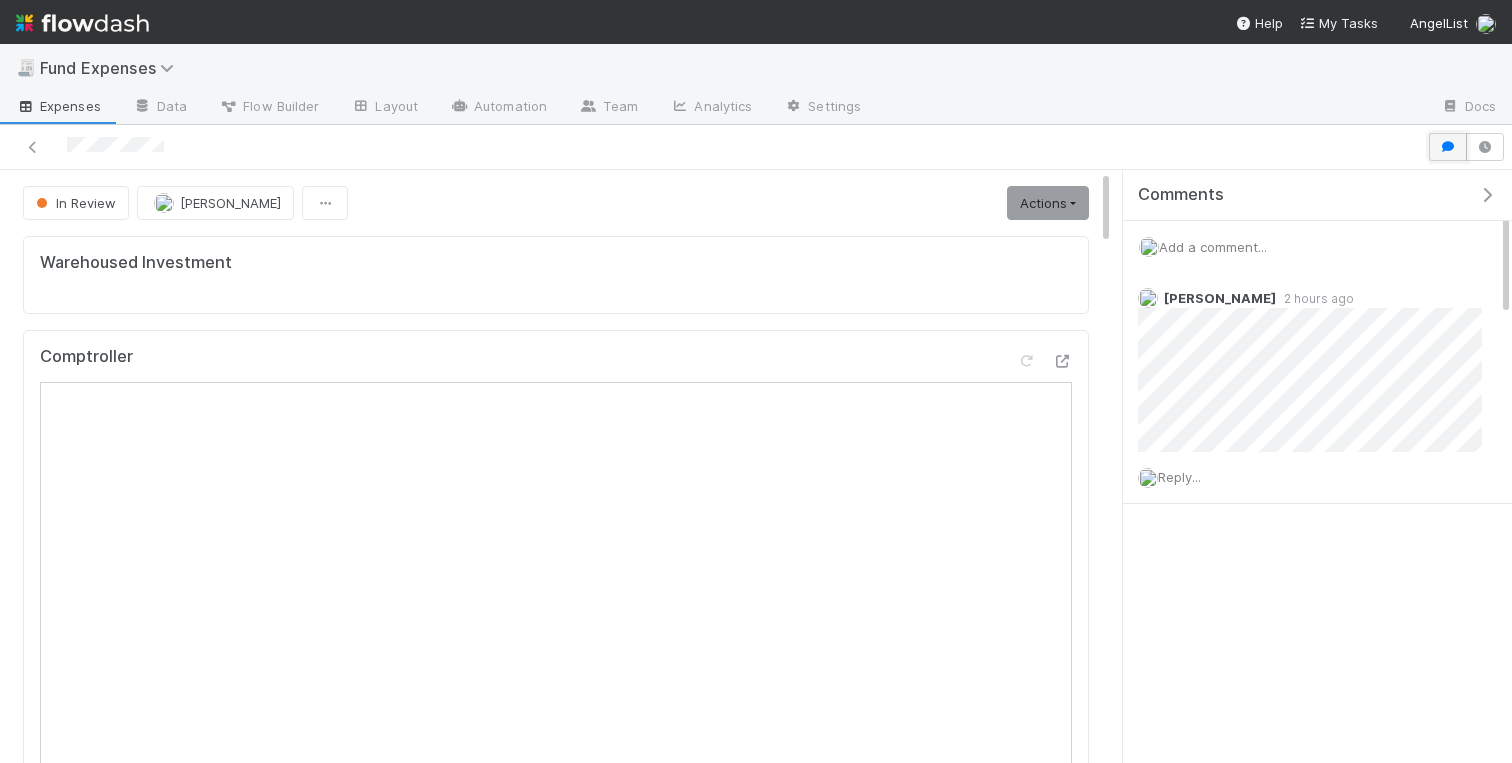 click at bounding box center [1448, 147] 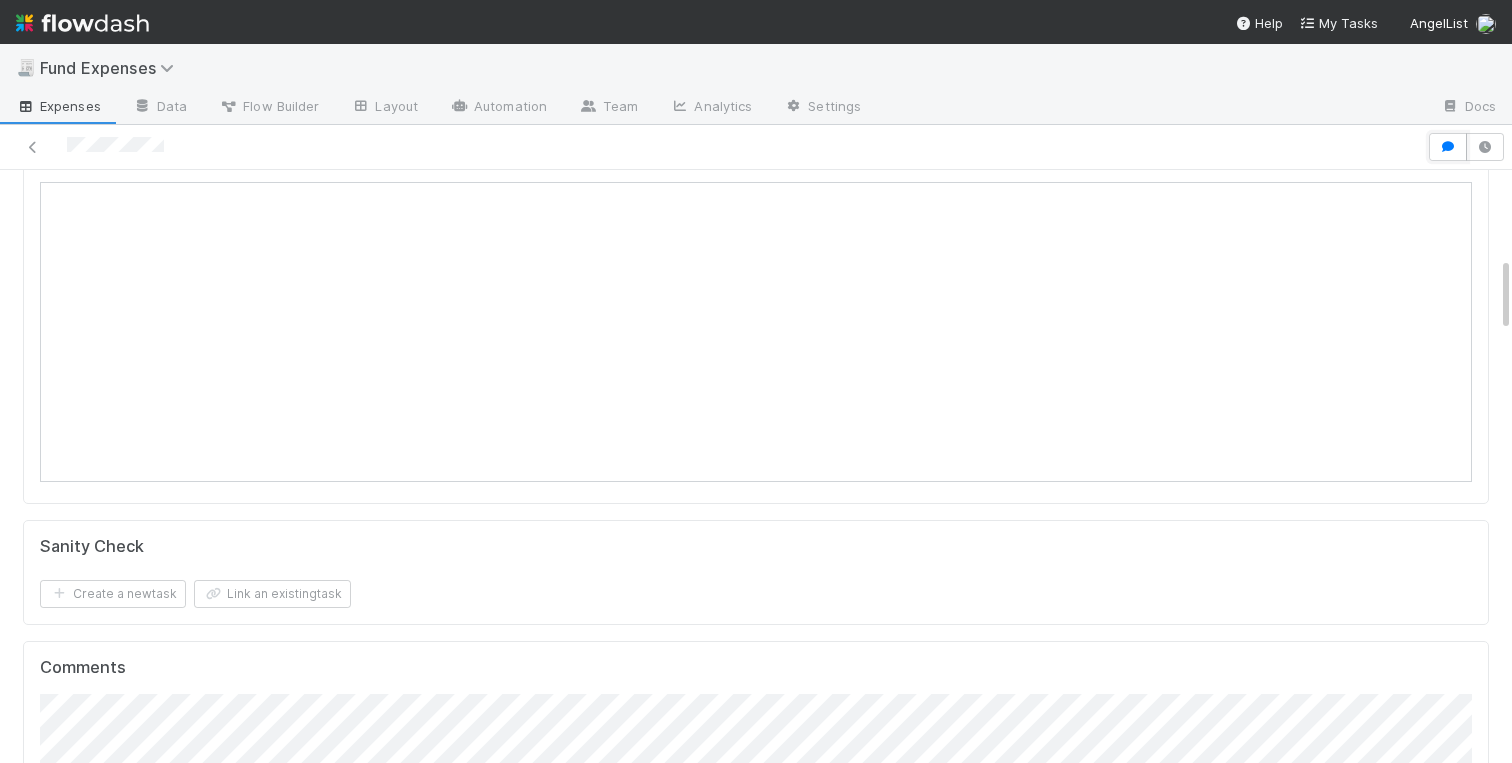 scroll, scrollTop: 693, scrollLeft: 0, axis: vertical 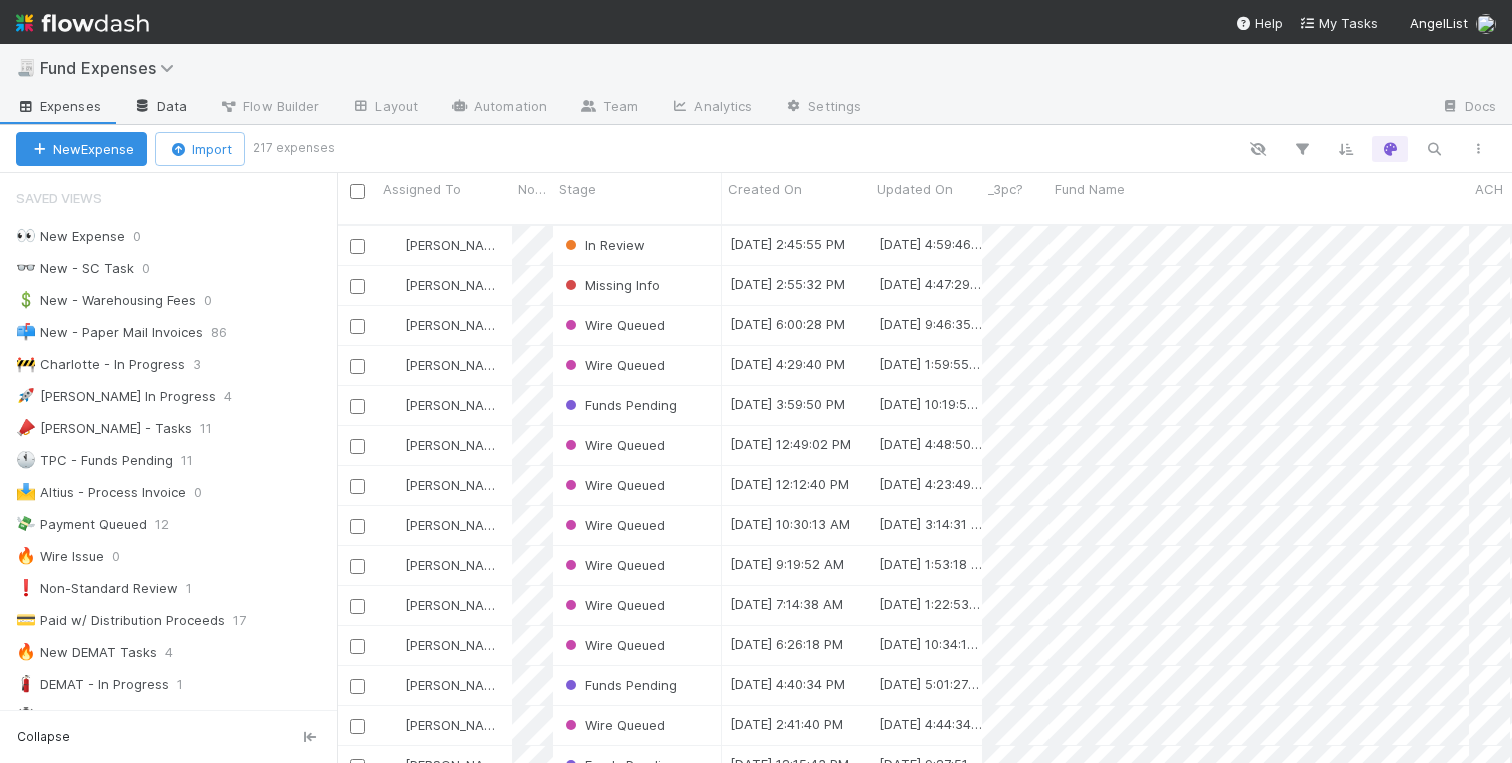 click on "Data" at bounding box center [160, 108] 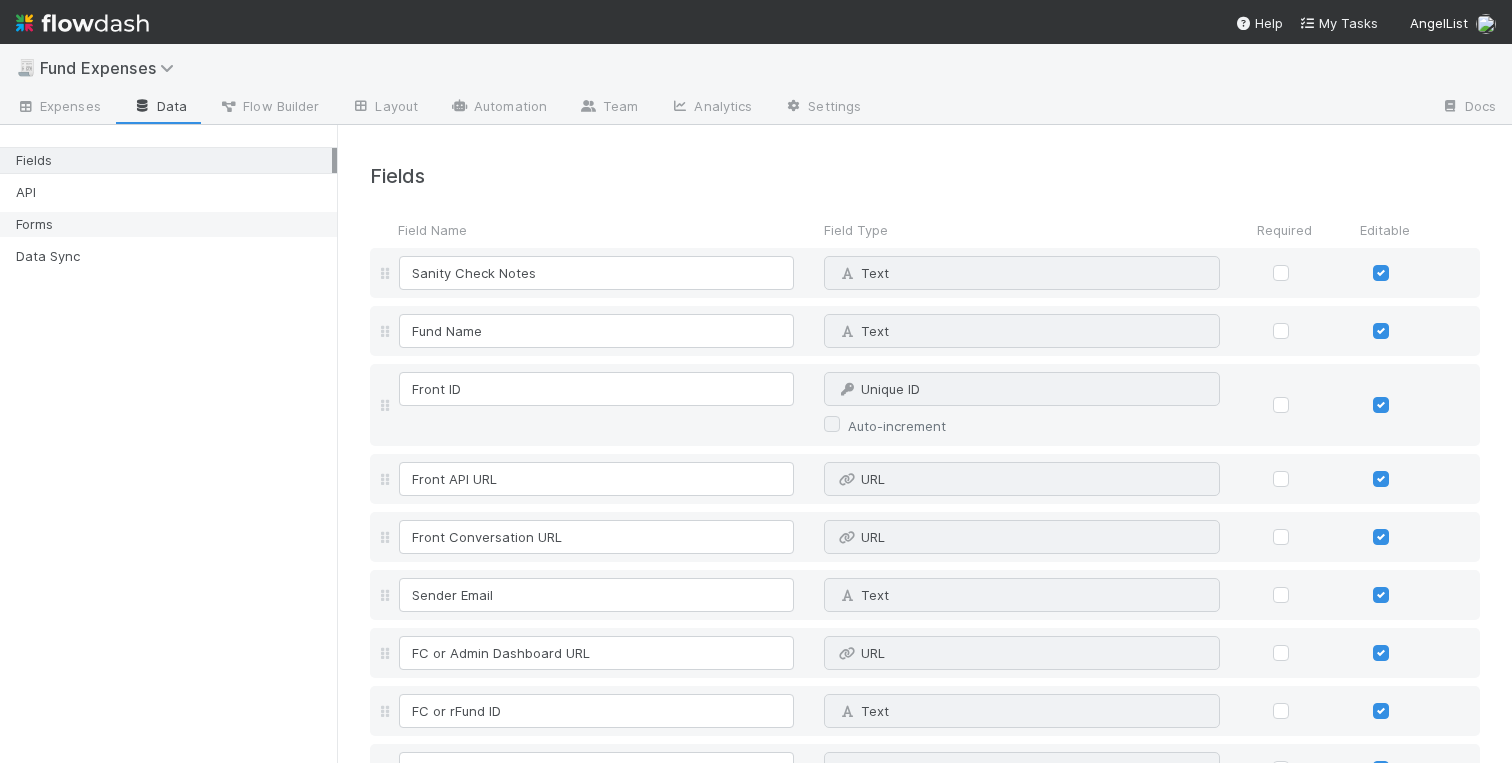 click on "Forms" at bounding box center [174, 224] 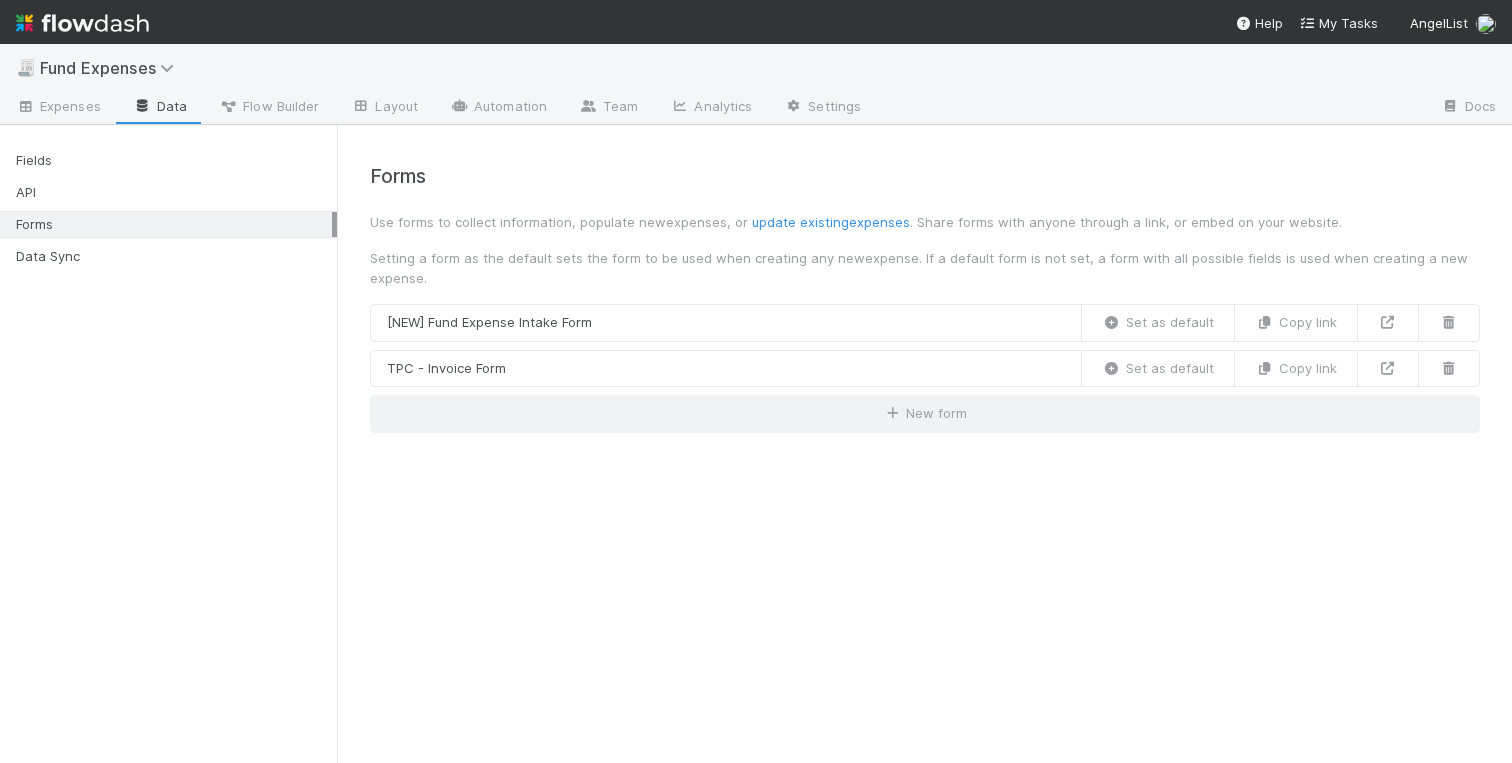 click on "Forms Use forms to collect information, populate new  expenses , or   update existing  expenses . Share forms with anyone through a link, or embed on your website. Setting a form as the default sets the form to be used when creating any new  expense . If a default form is not set, a form with all possible fields is used when creating a new   expense . [NEW] Fund Expense Intake Form Set as default Copy link TPC - Invoice Form Set as default Copy link New form" at bounding box center (924, 287) 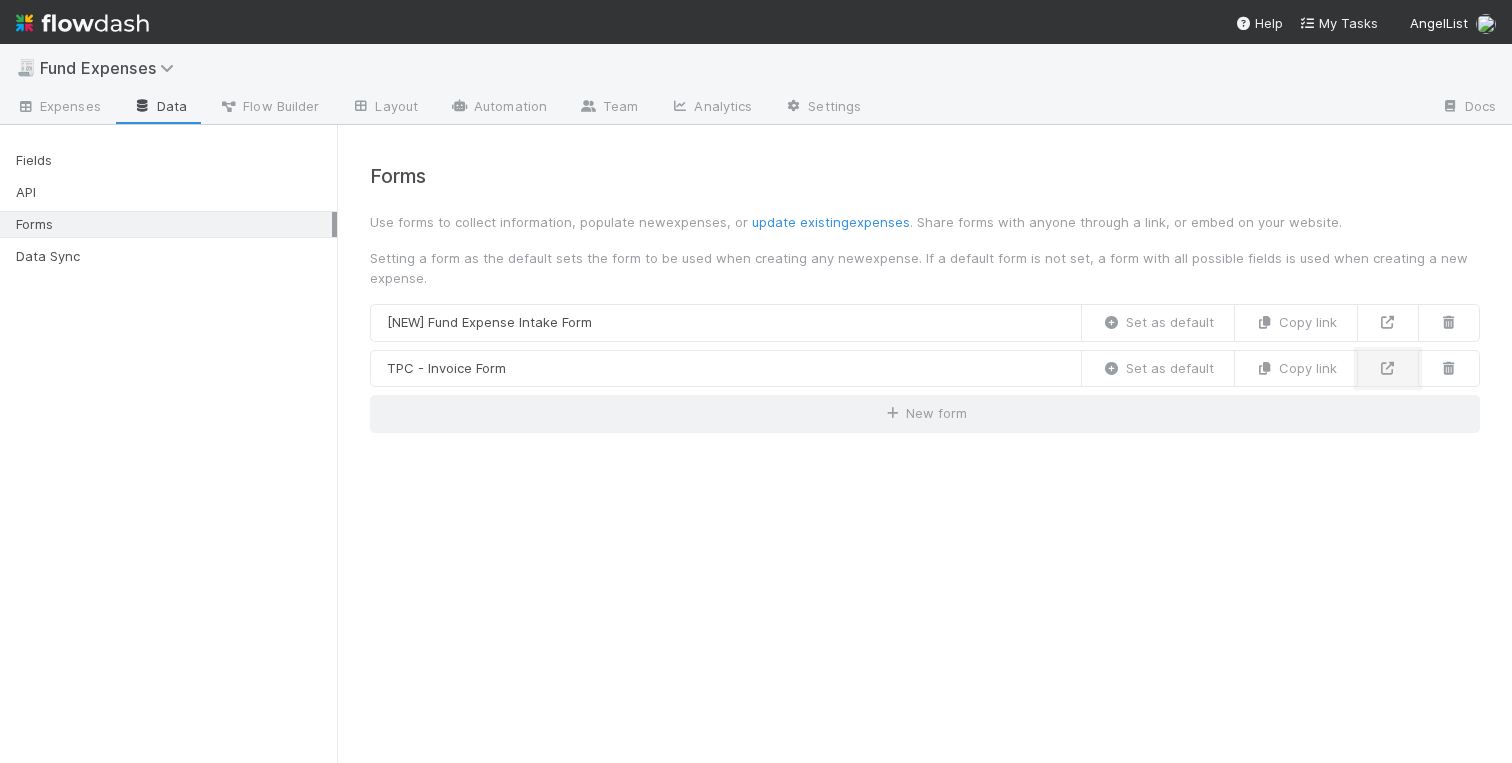 click at bounding box center [1388, 368] 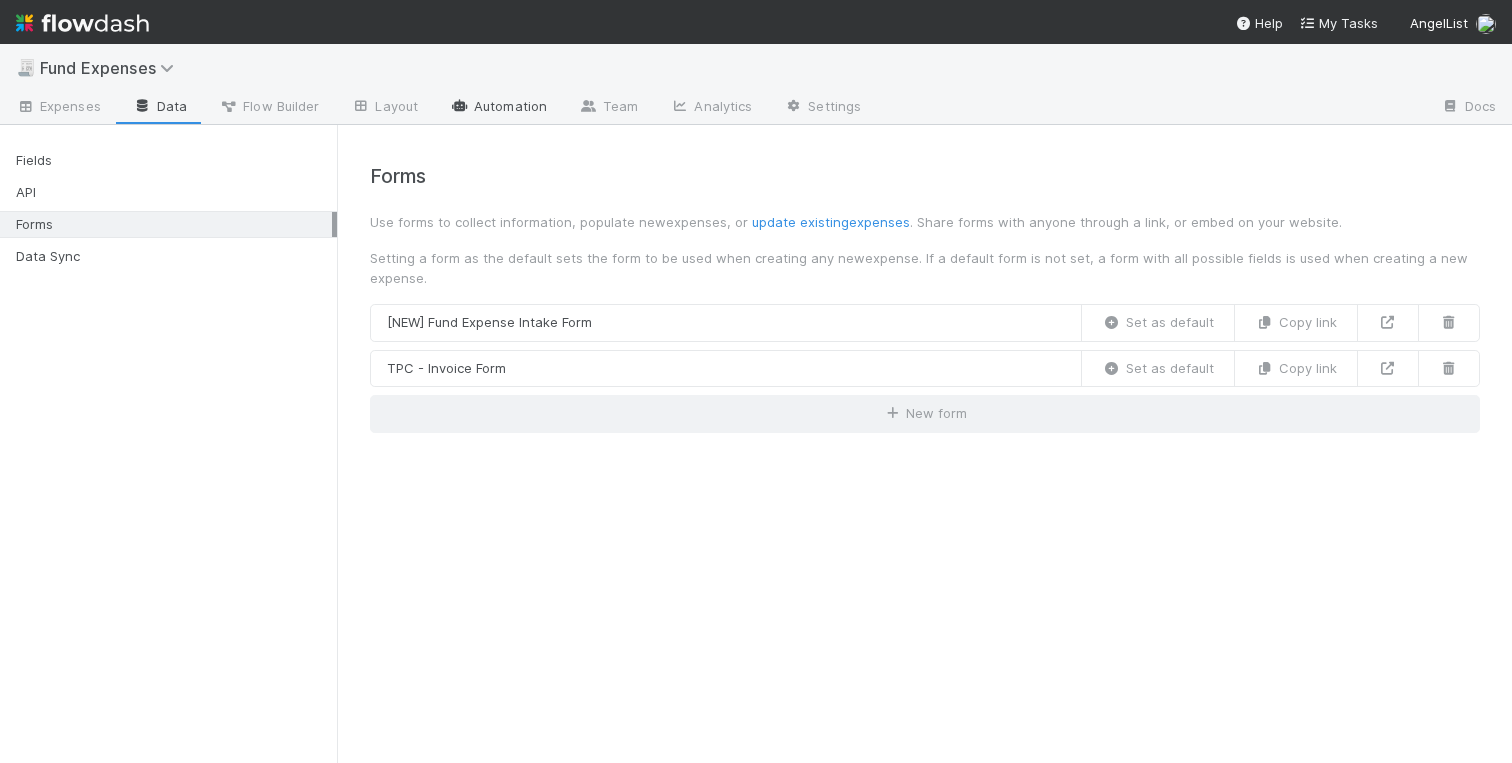 click on "Automation" at bounding box center (498, 108) 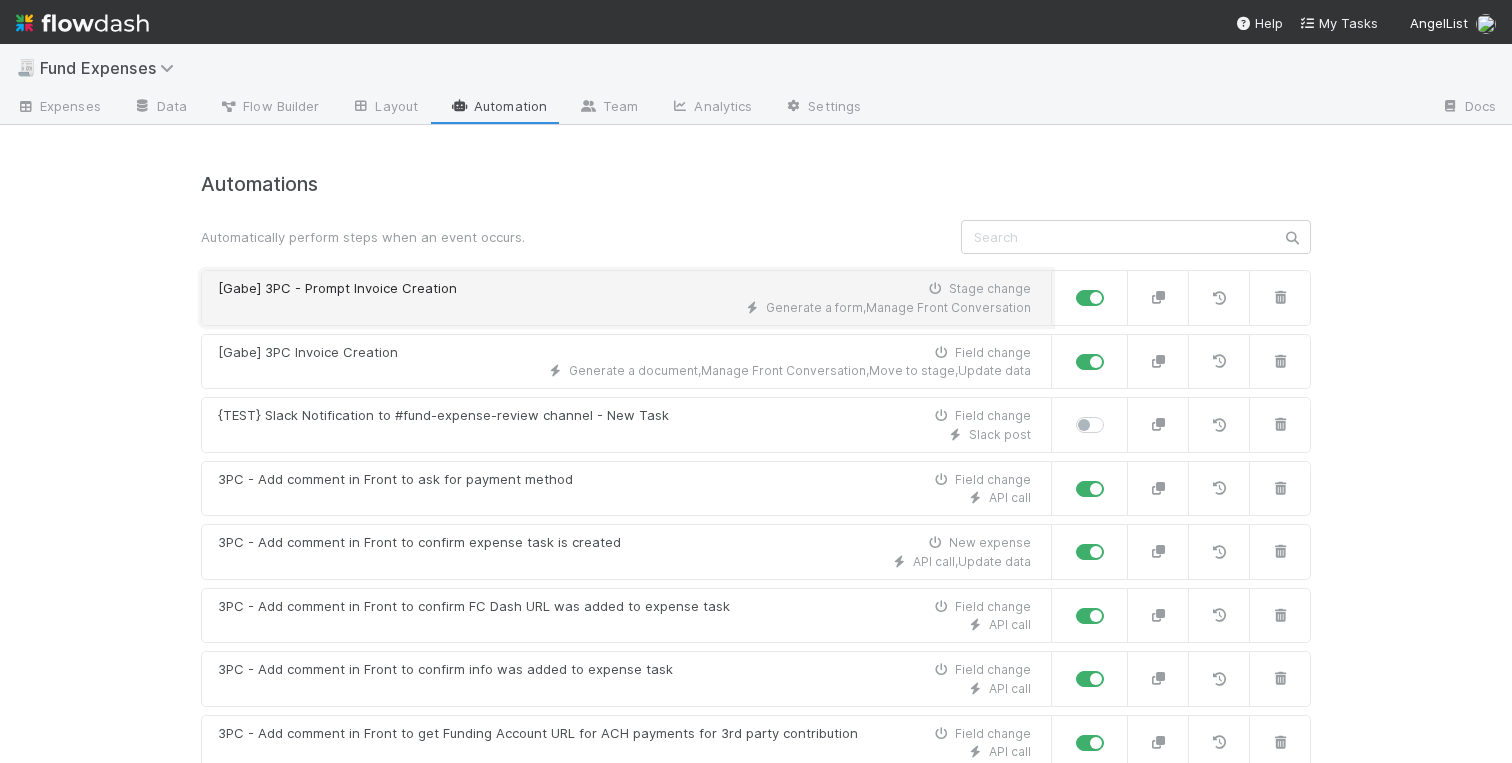 click on "[Gabe] 3PC - Prompt Invoice Creation Stage change" at bounding box center (624, 289) 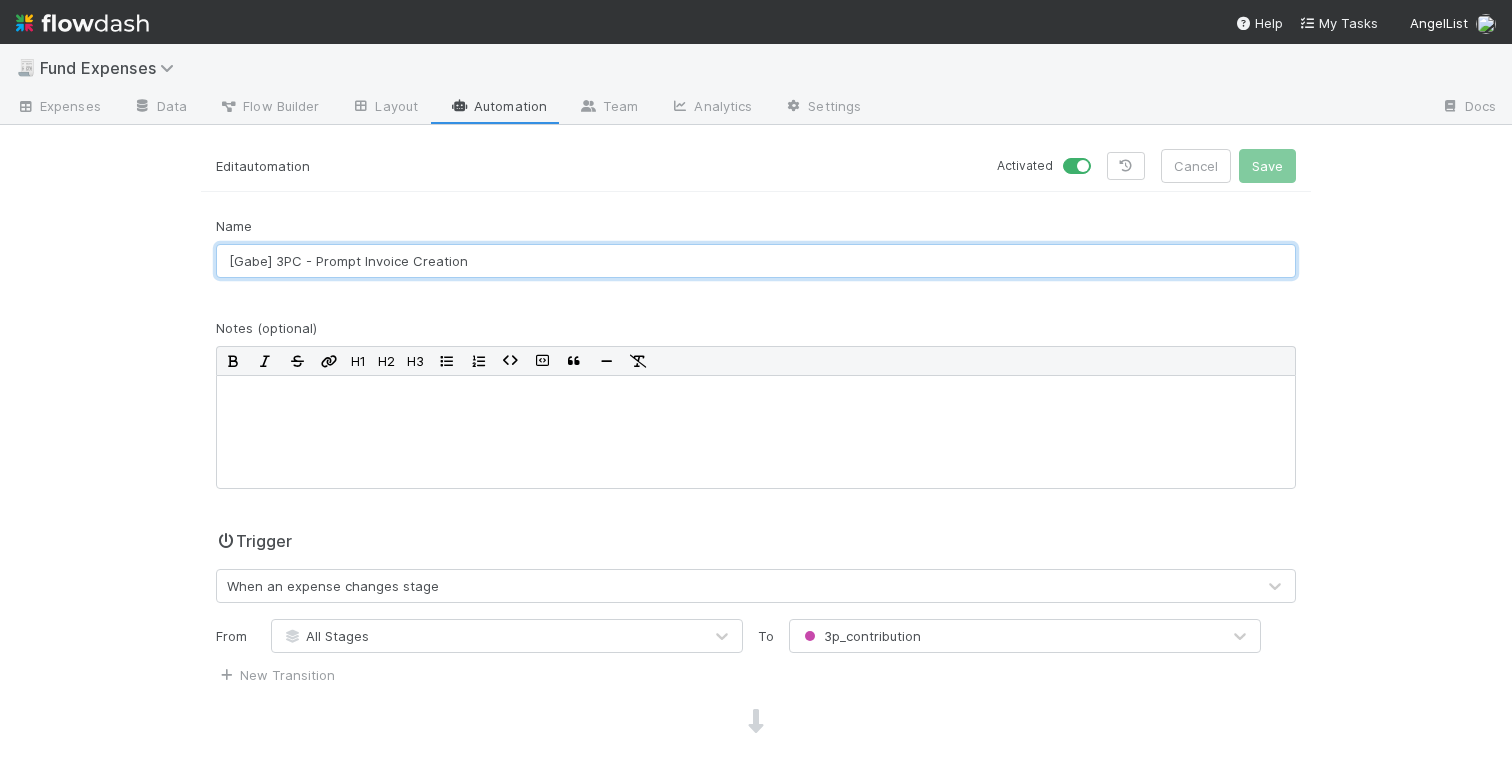 drag, startPoint x: 463, startPoint y: 272, endPoint x: 277, endPoint y: 262, distance: 186.26862 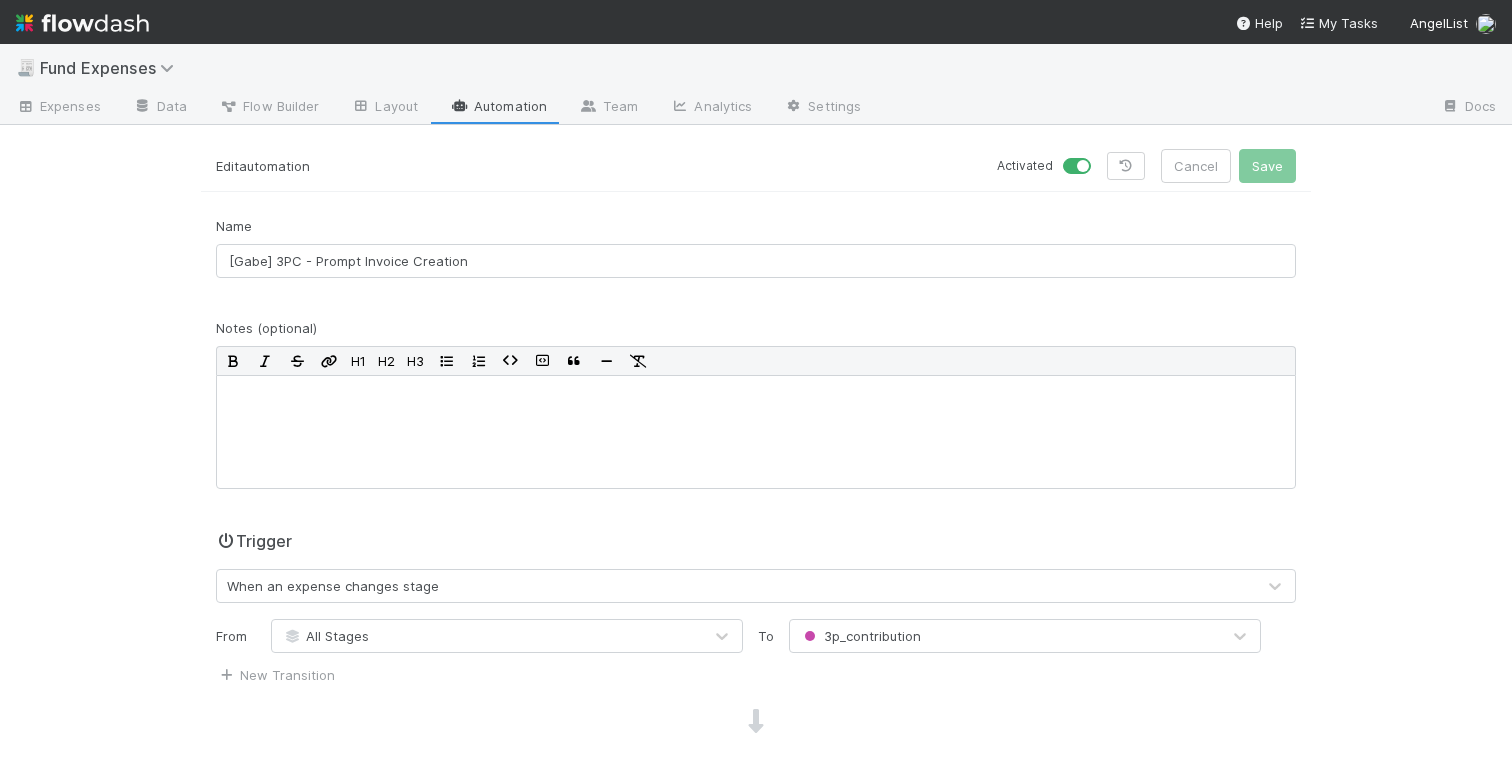 click on "Automation" at bounding box center (498, 108) 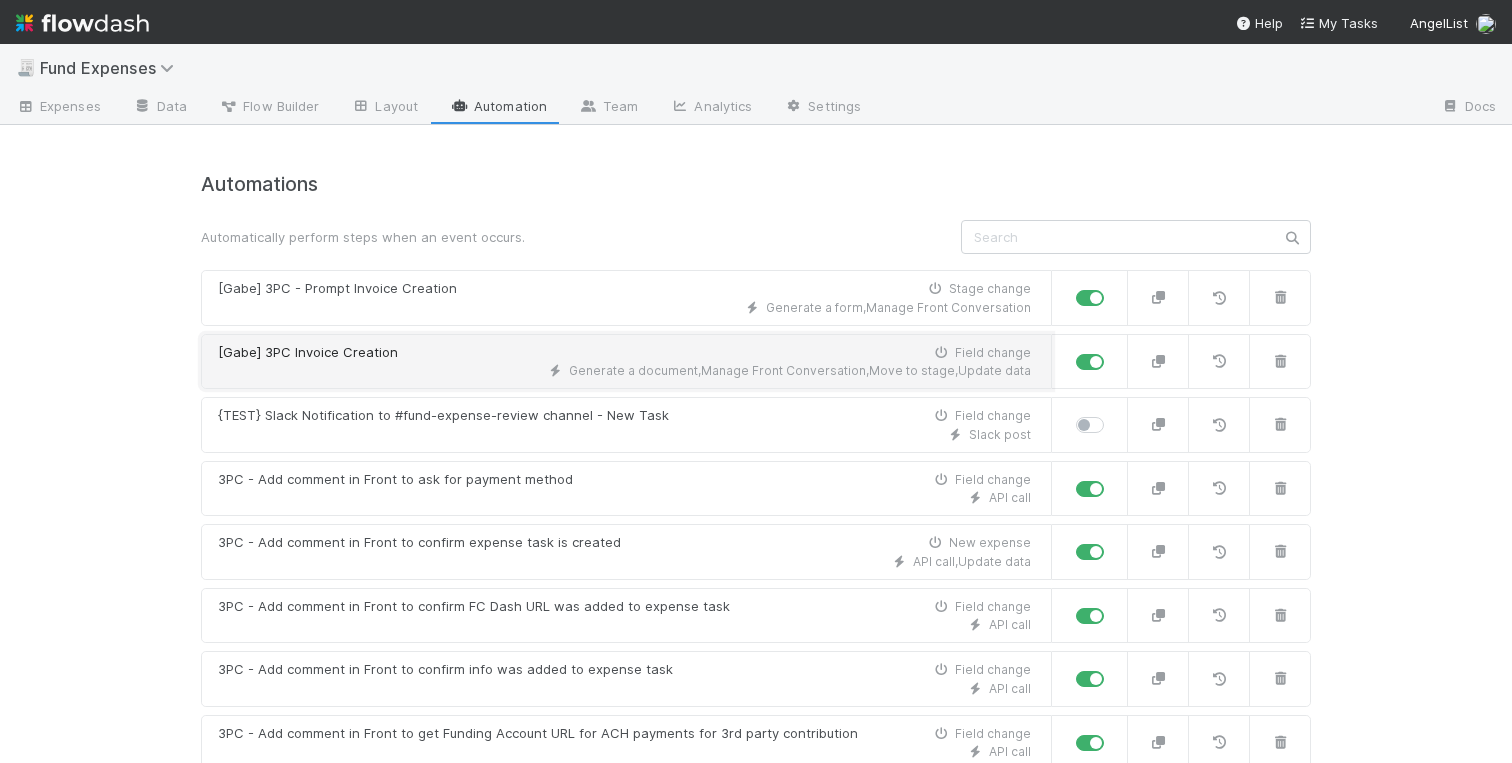 click on "[Gabe] 3PC Invoice Creation Field change" at bounding box center (624, 353) 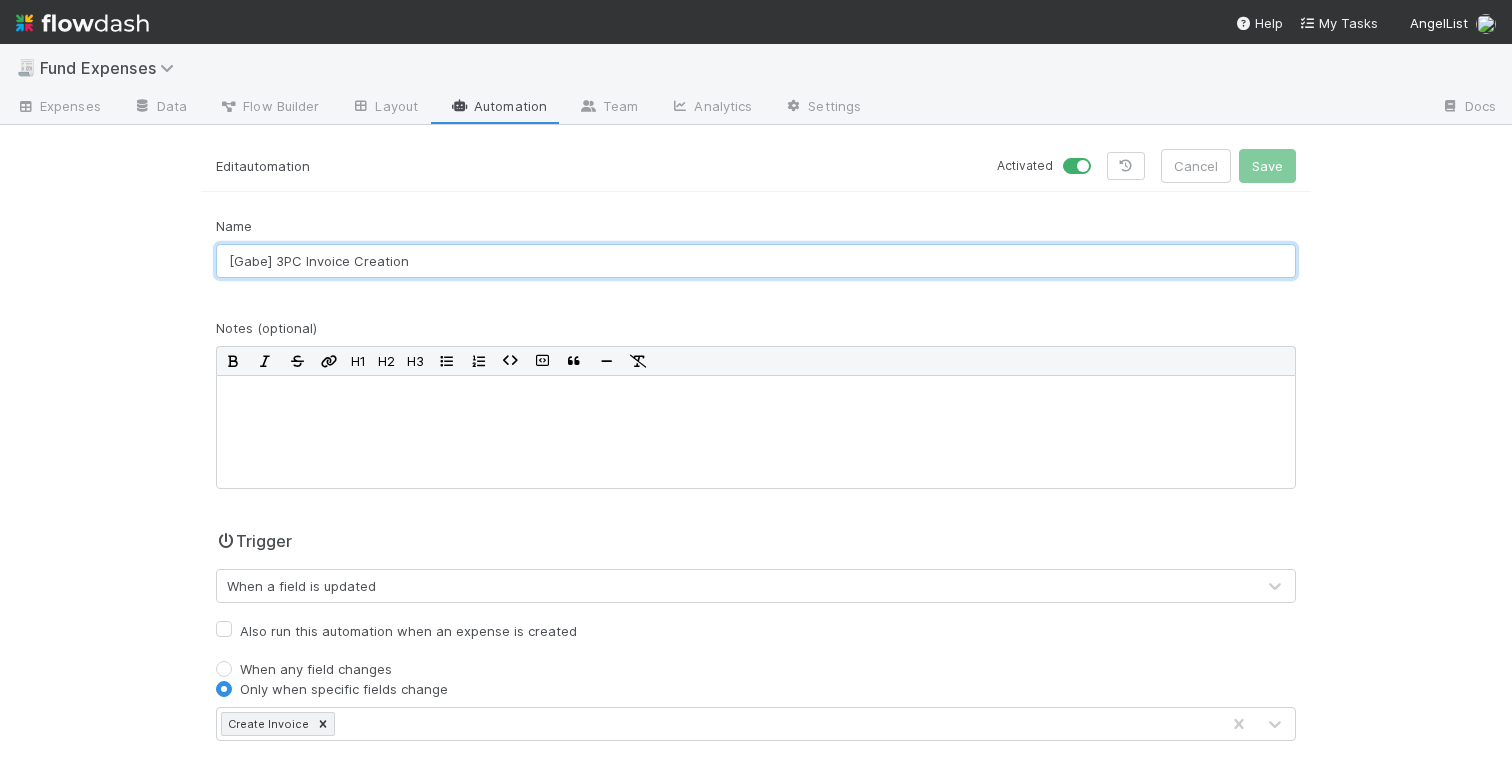 drag, startPoint x: 413, startPoint y: 255, endPoint x: 275, endPoint y: 257, distance: 138.0145 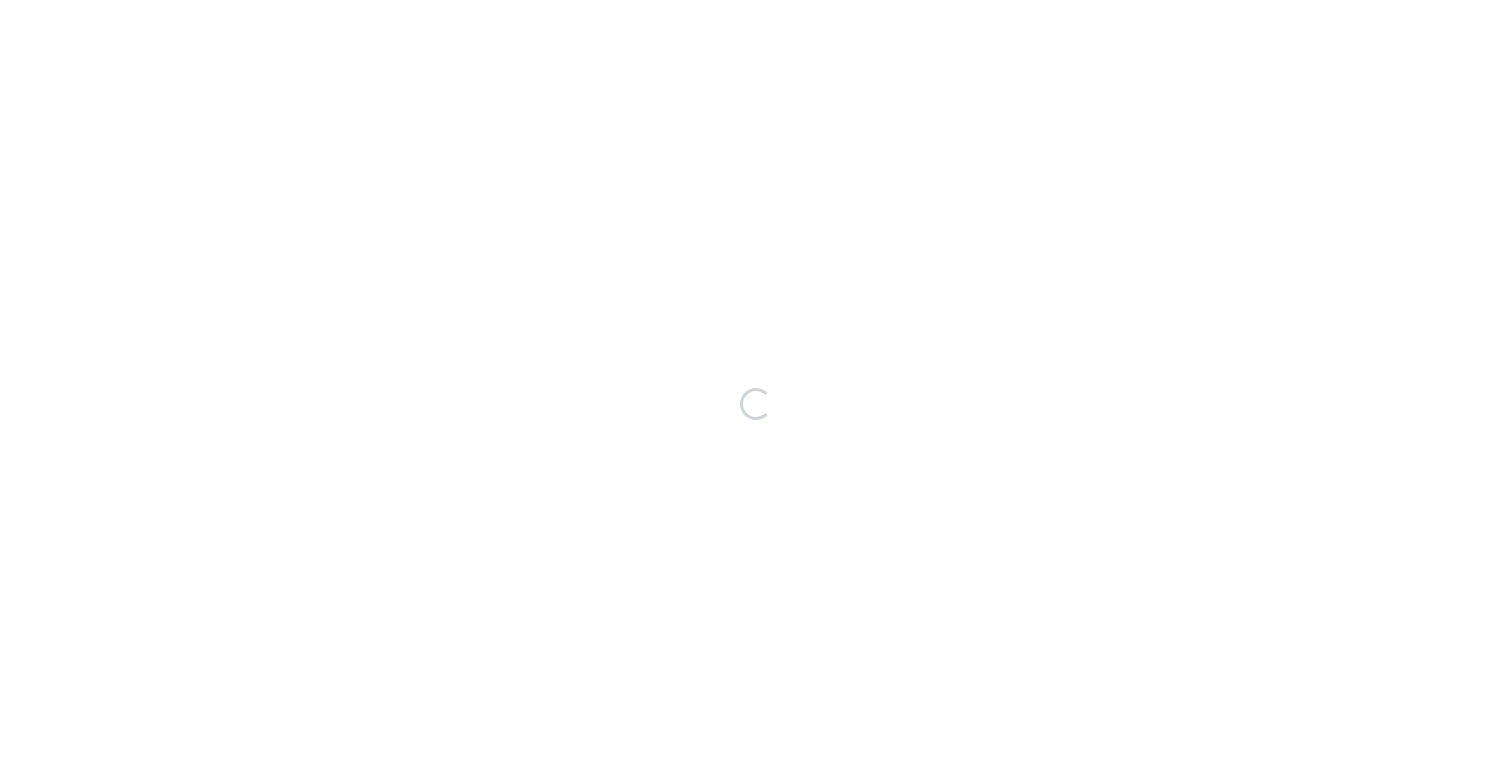 scroll, scrollTop: 0, scrollLeft: 0, axis: both 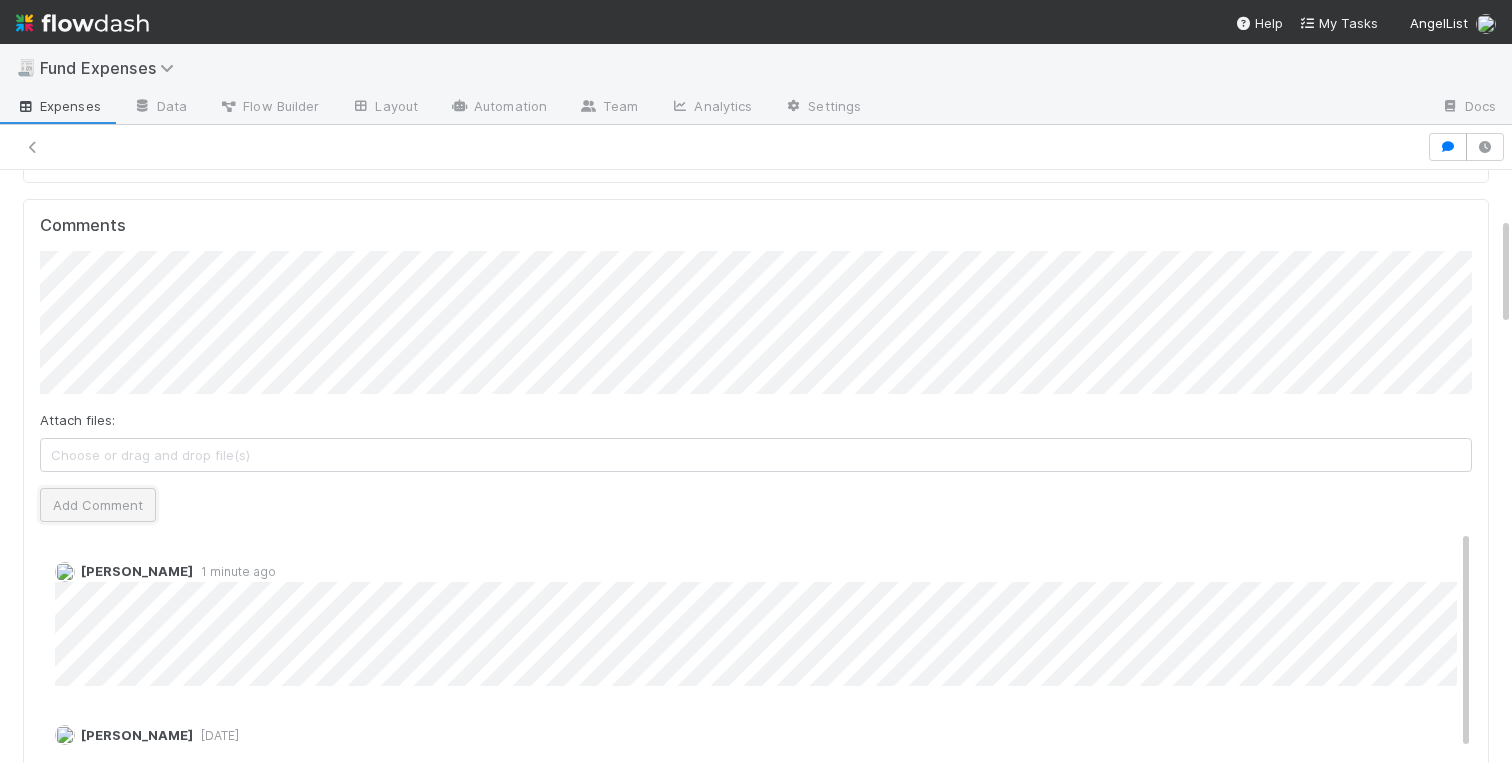 click on "Add Comment" at bounding box center (98, 505) 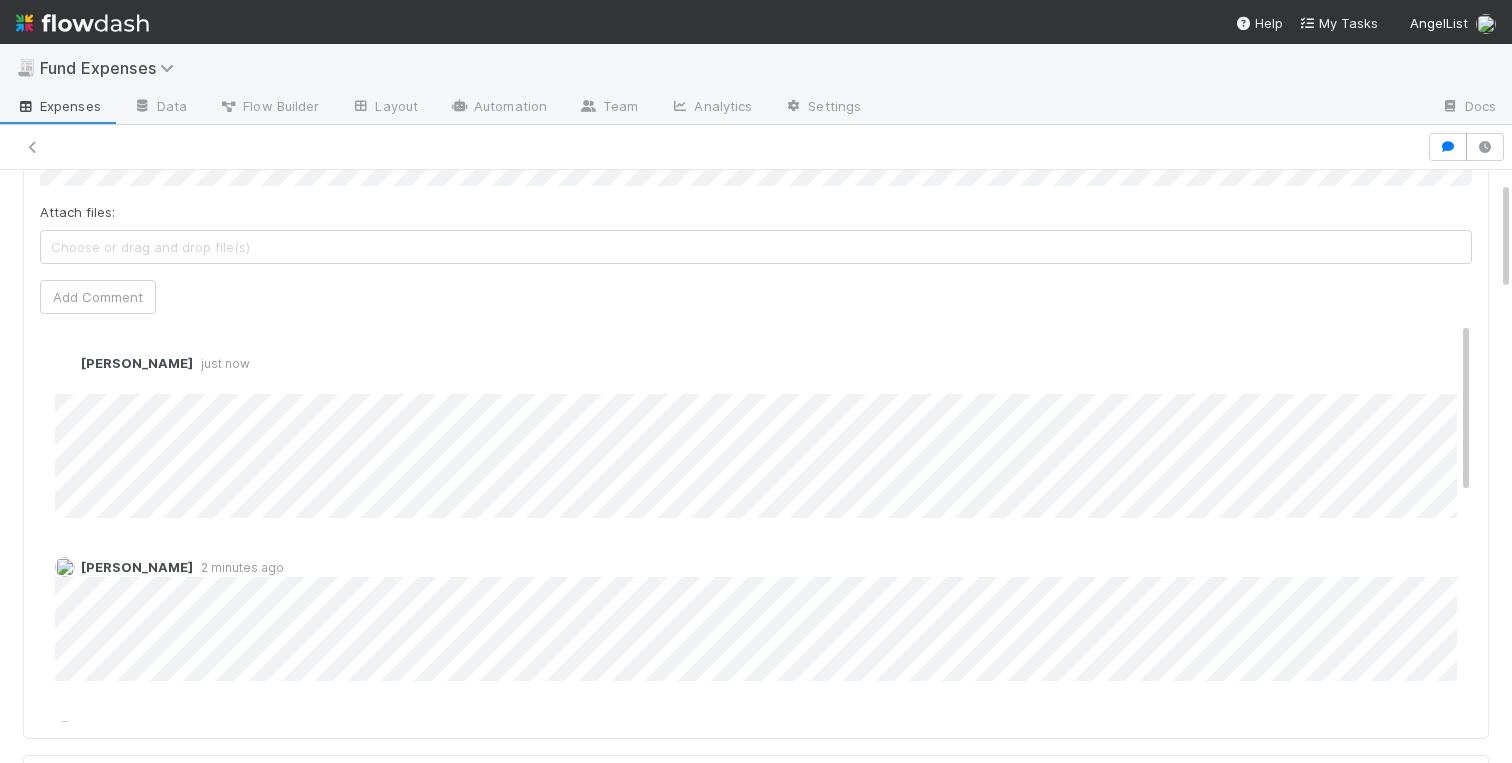 scroll, scrollTop: 678, scrollLeft: 0, axis: vertical 